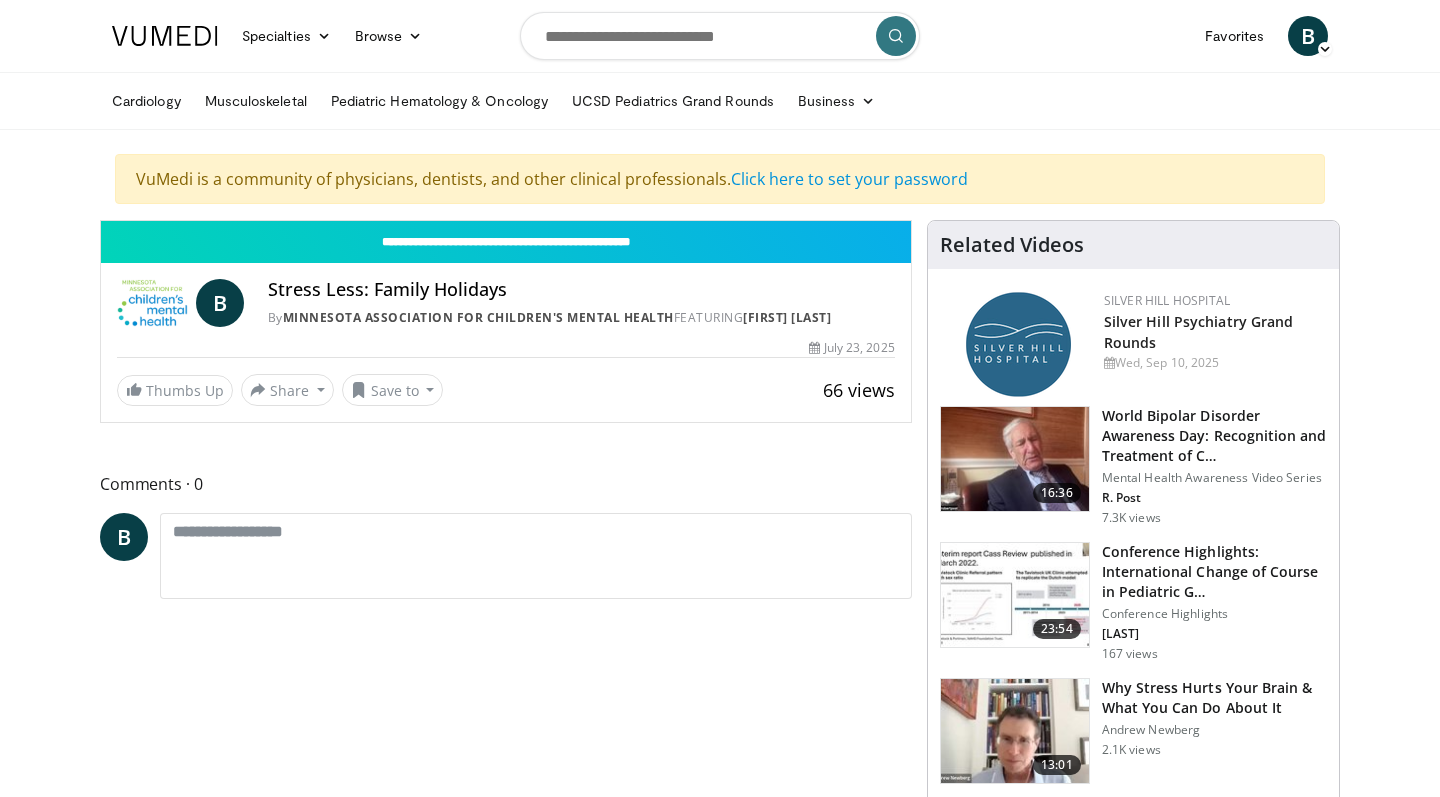 scroll, scrollTop: 0, scrollLeft: 0, axis: both 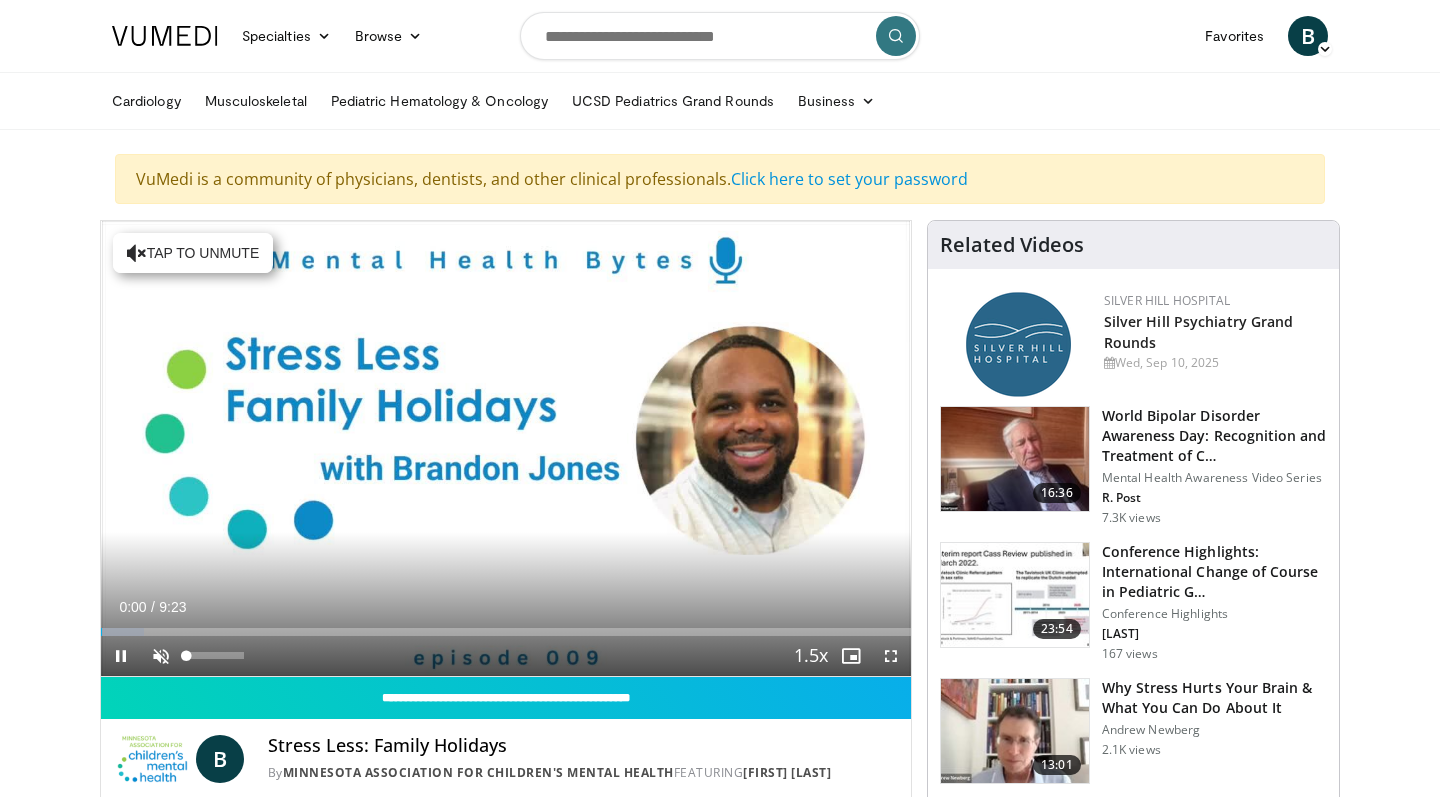 click at bounding box center [161, 656] 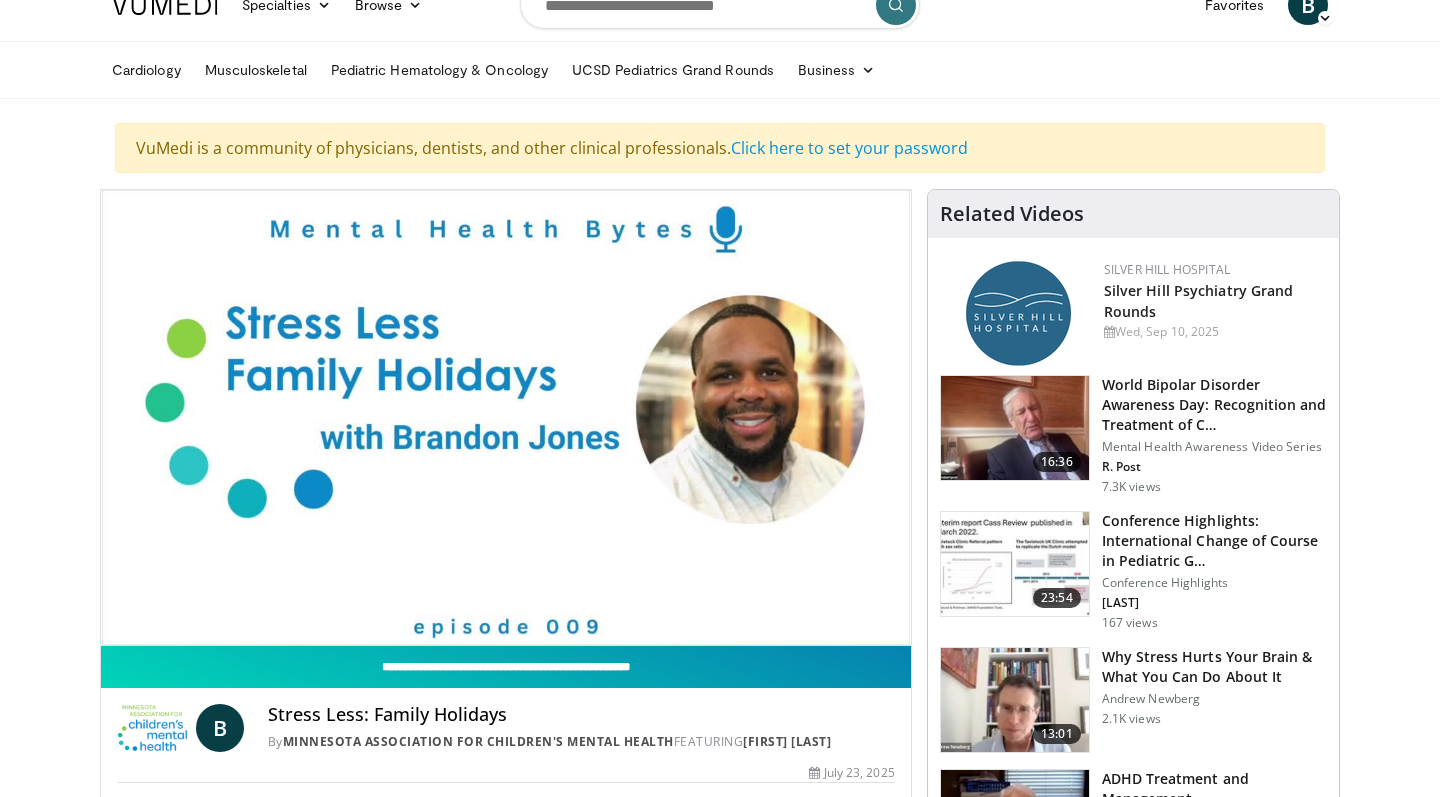 scroll, scrollTop: 39, scrollLeft: 0, axis: vertical 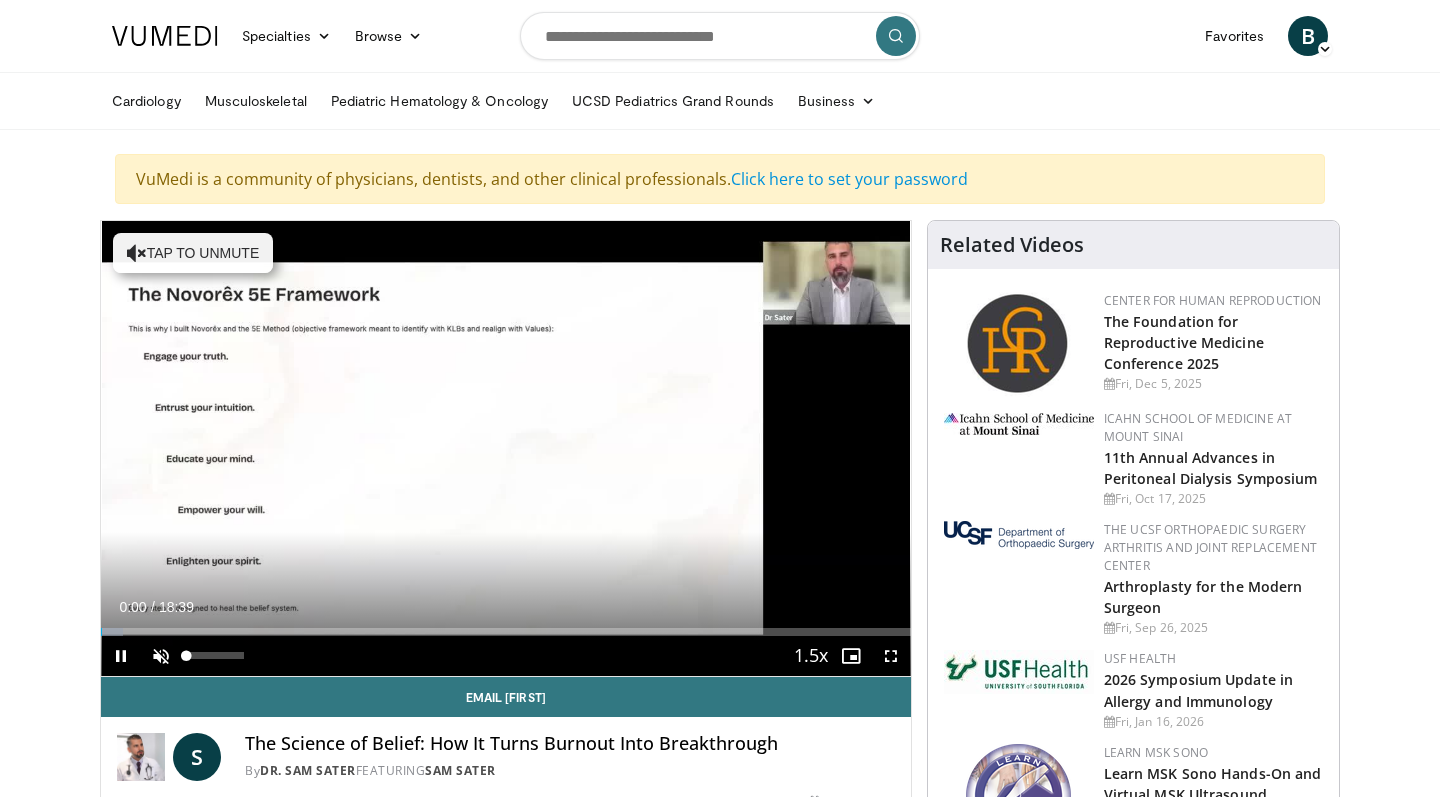 click at bounding box center (161, 656) 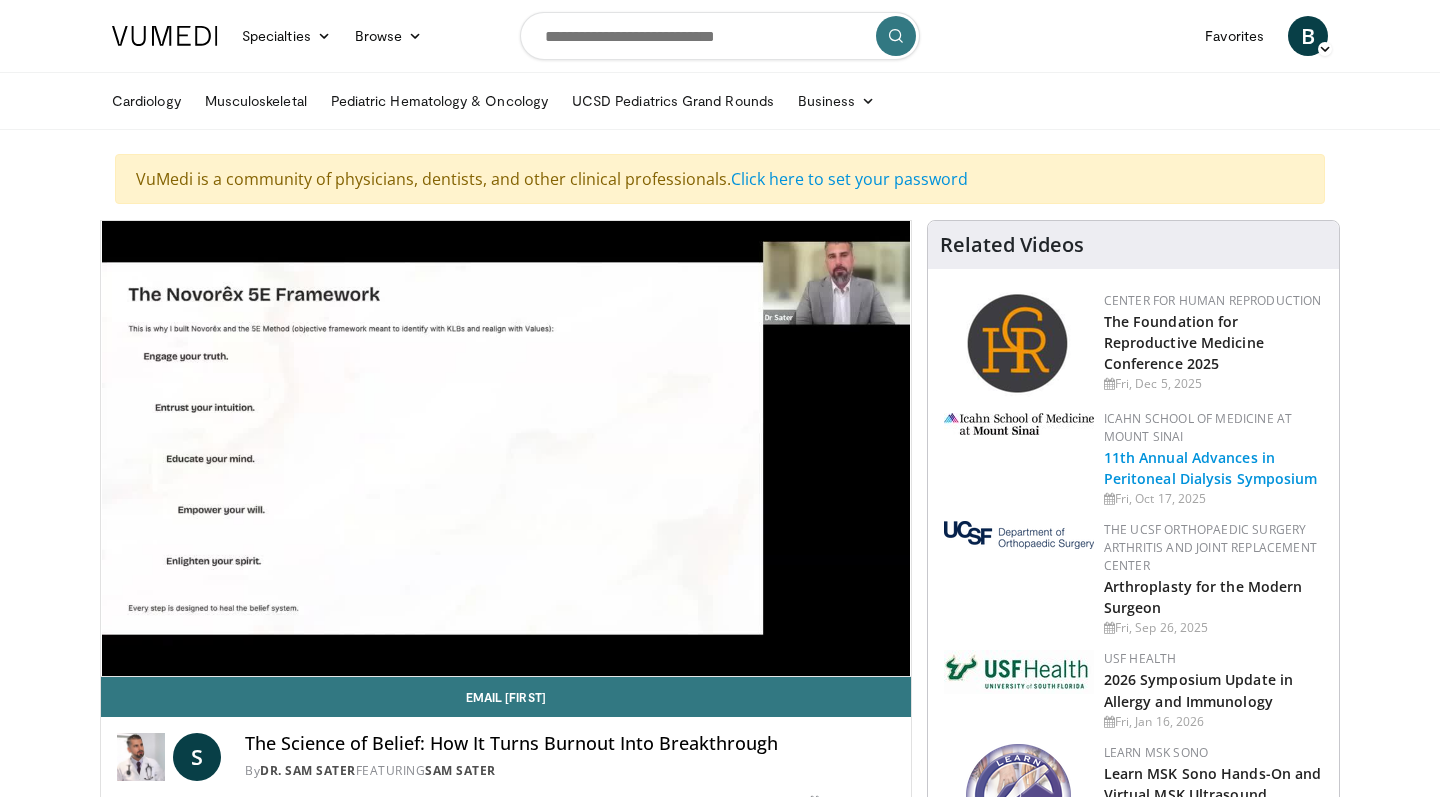click on "11th Annual Advances in Peritoneal Dialysis Symposium" at bounding box center (1211, 468) 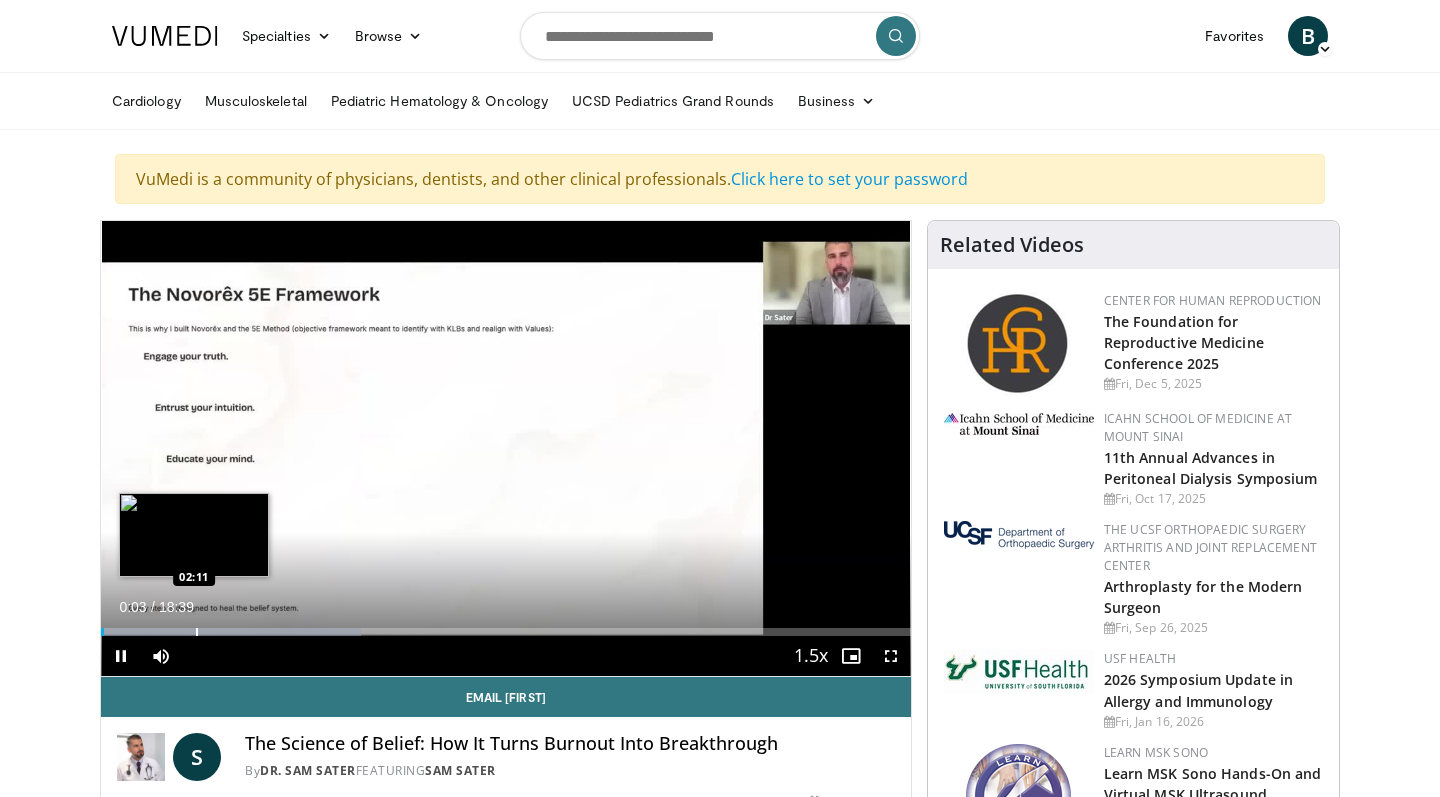 click at bounding box center [197, 632] 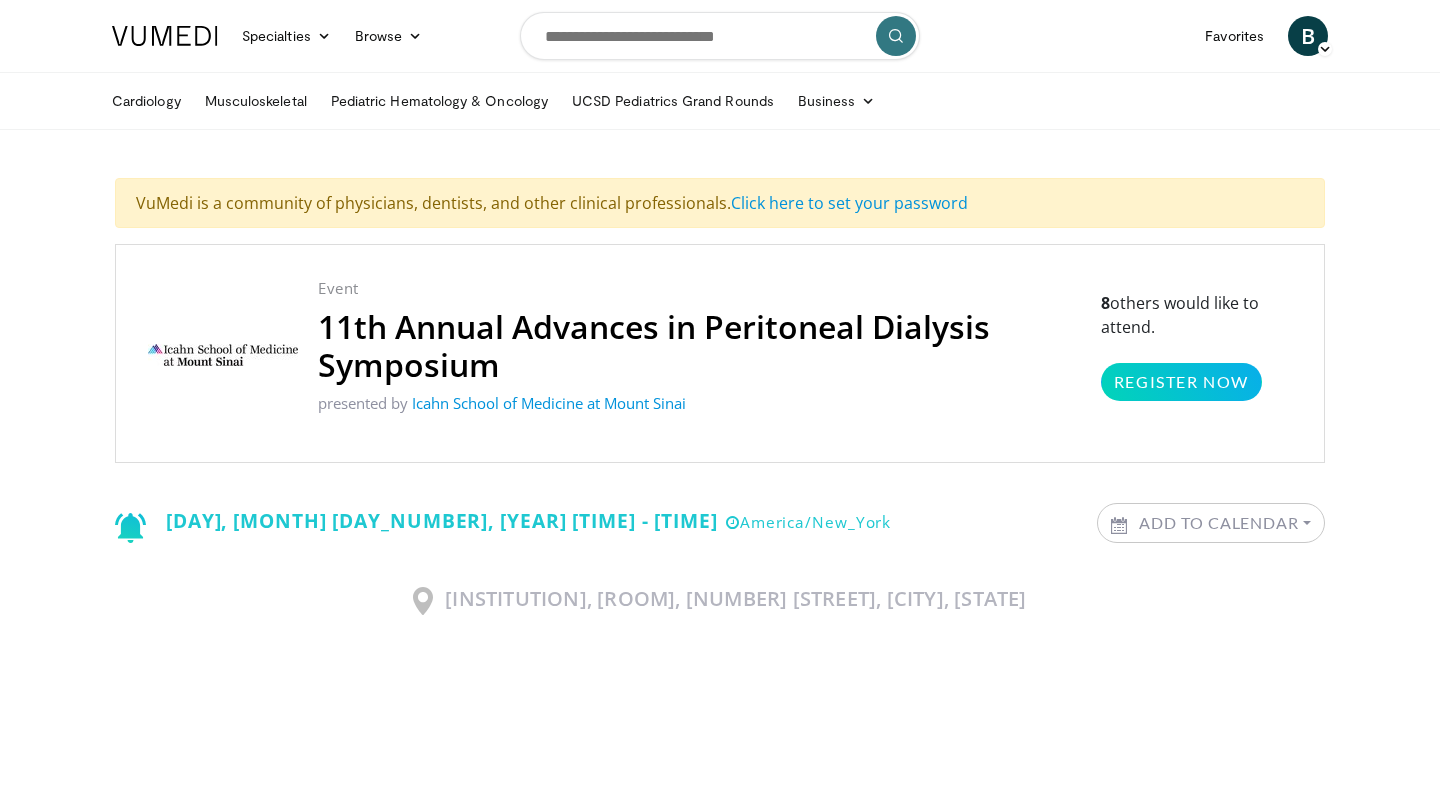 scroll, scrollTop: 0, scrollLeft: 0, axis: both 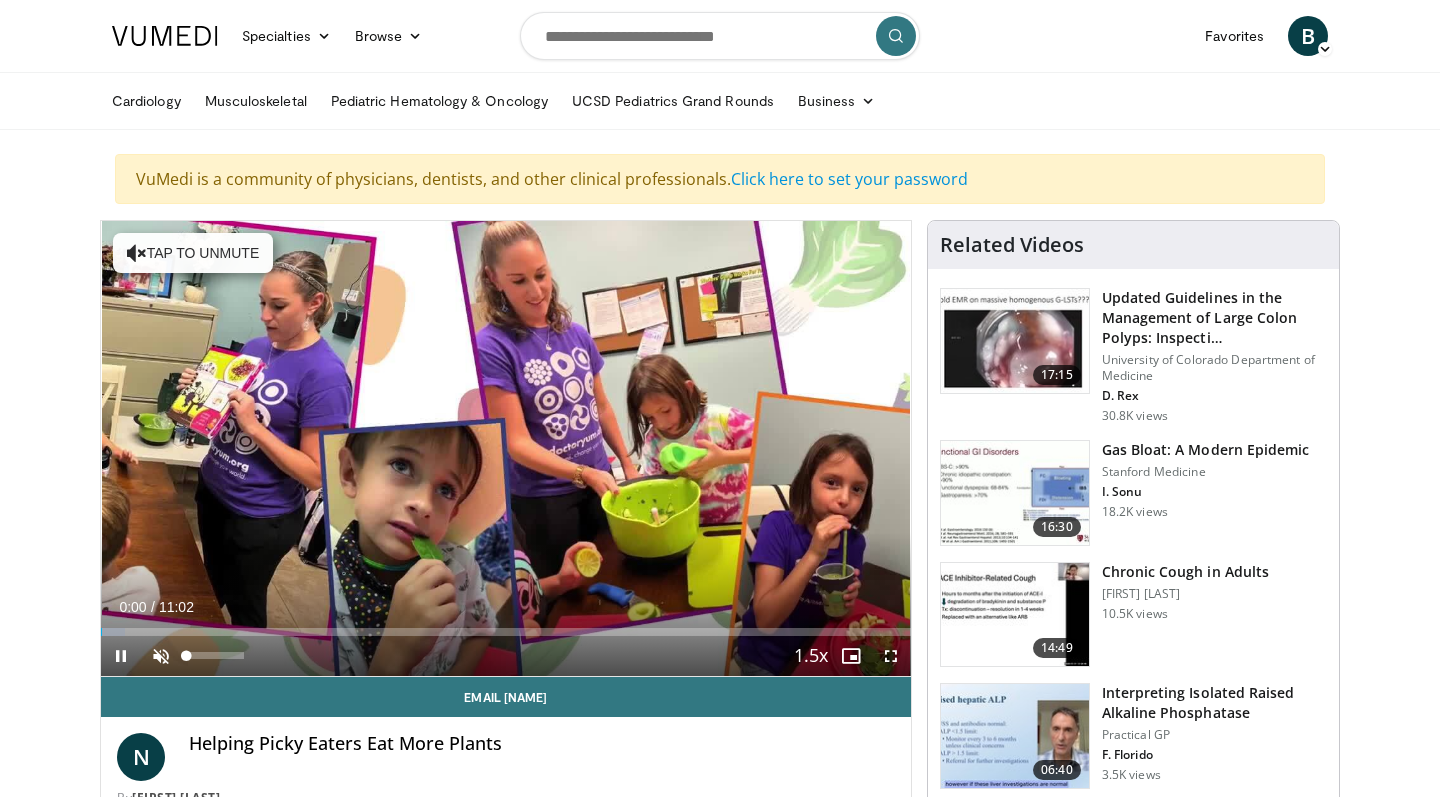 click at bounding box center [161, 656] 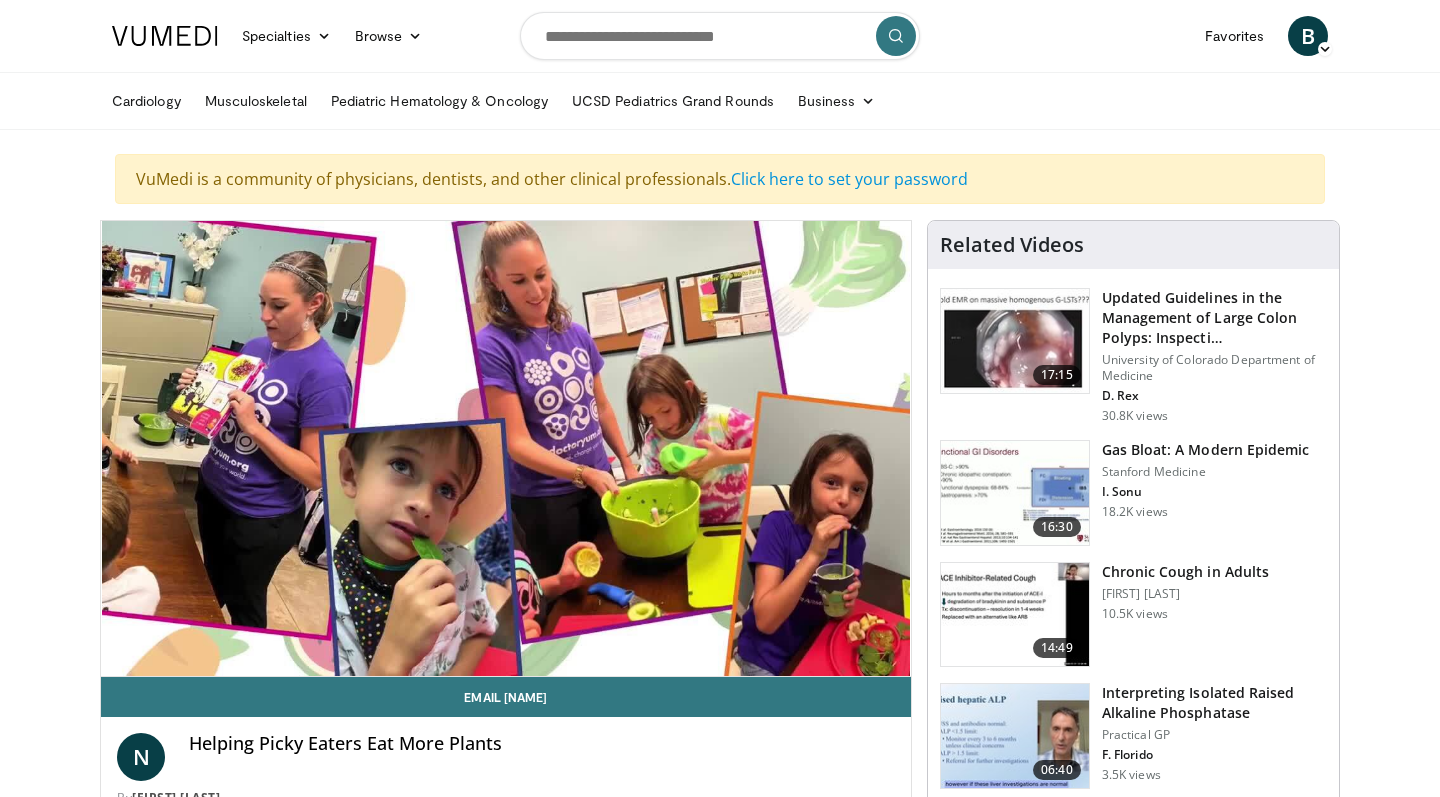 click on "Specialties
Adult & Family Medicine
Allergy, Asthma, Immunology
Anesthesiology
Cardiology
Dental
Dermatology
Endocrinology
Gastroenterology & Hepatology
General Surgery
Hematology & Oncology
Infectious Disease
Nephrology
Neurology
Neurosurgery
Obstetrics & Gynecology
Ophthalmology
Oral Maxillofacial
Orthopaedics
Otolaryngology
Pediatrics
Plastic Surgery
Podiatry
Psychiatry
Pulmonology
Radiation Oncology
Radiology
Rheumatology
Urology" at bounding box center [720, 1529] 